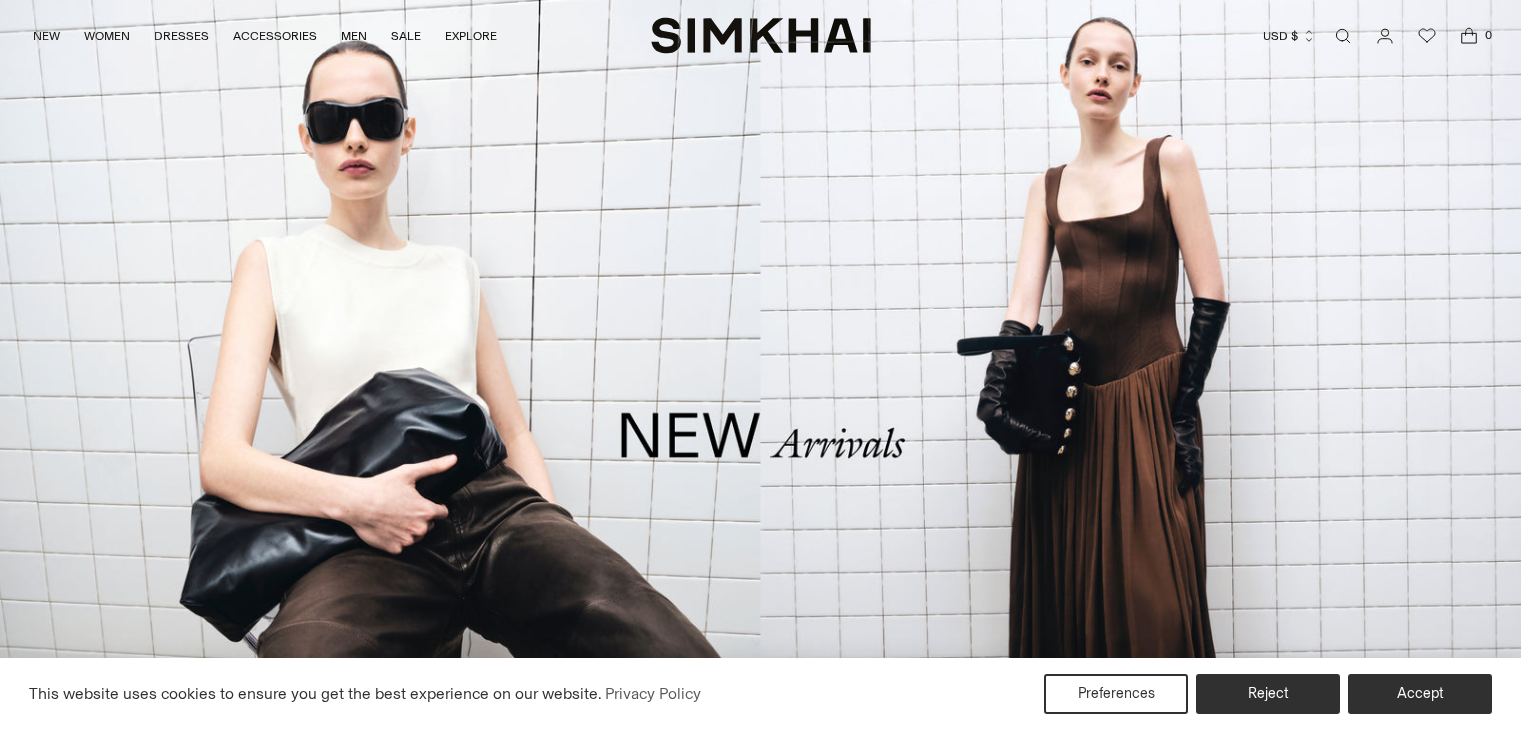 scroll, scrollTop: 0, scrollLeft: 0, axis: both 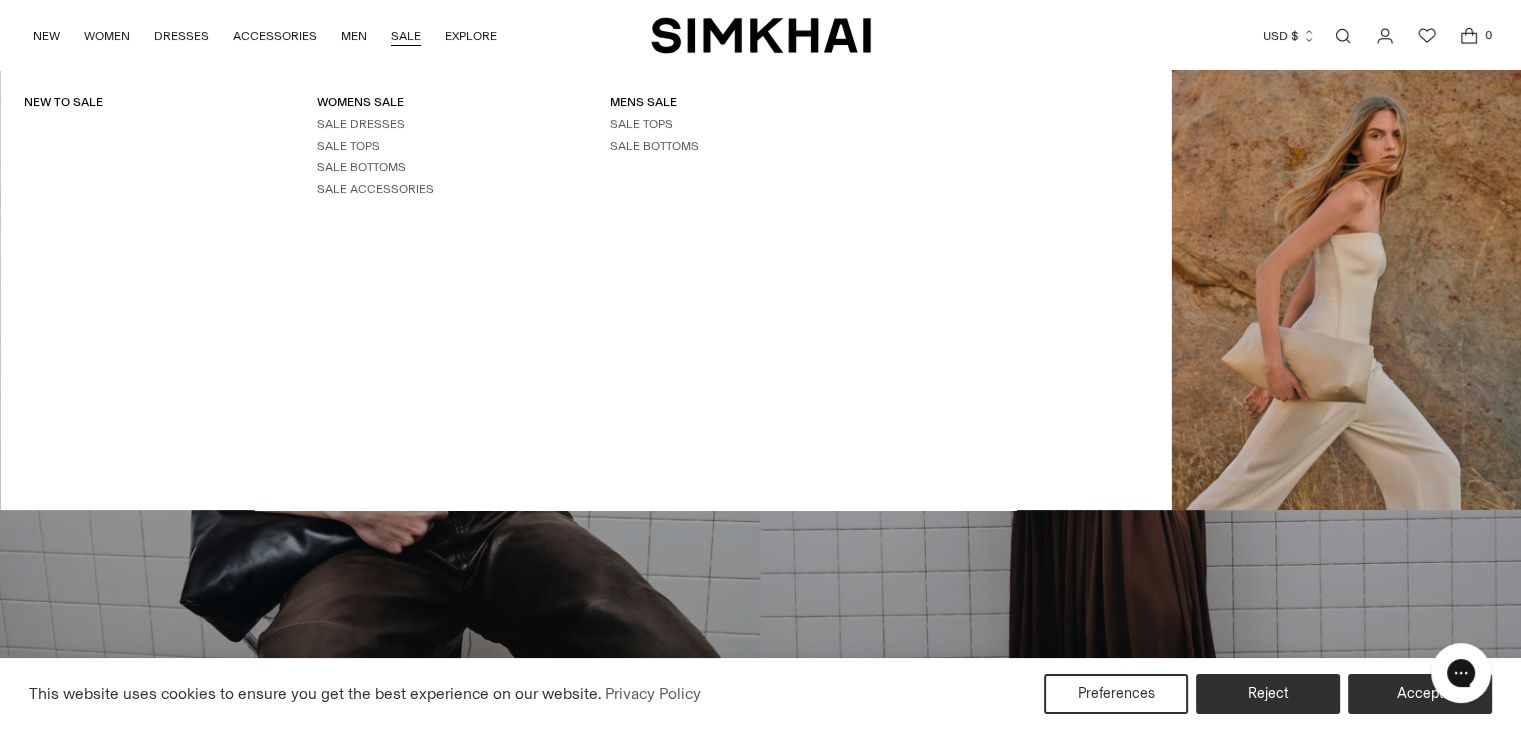 click on "SALE" at bounding box center [406, 36] 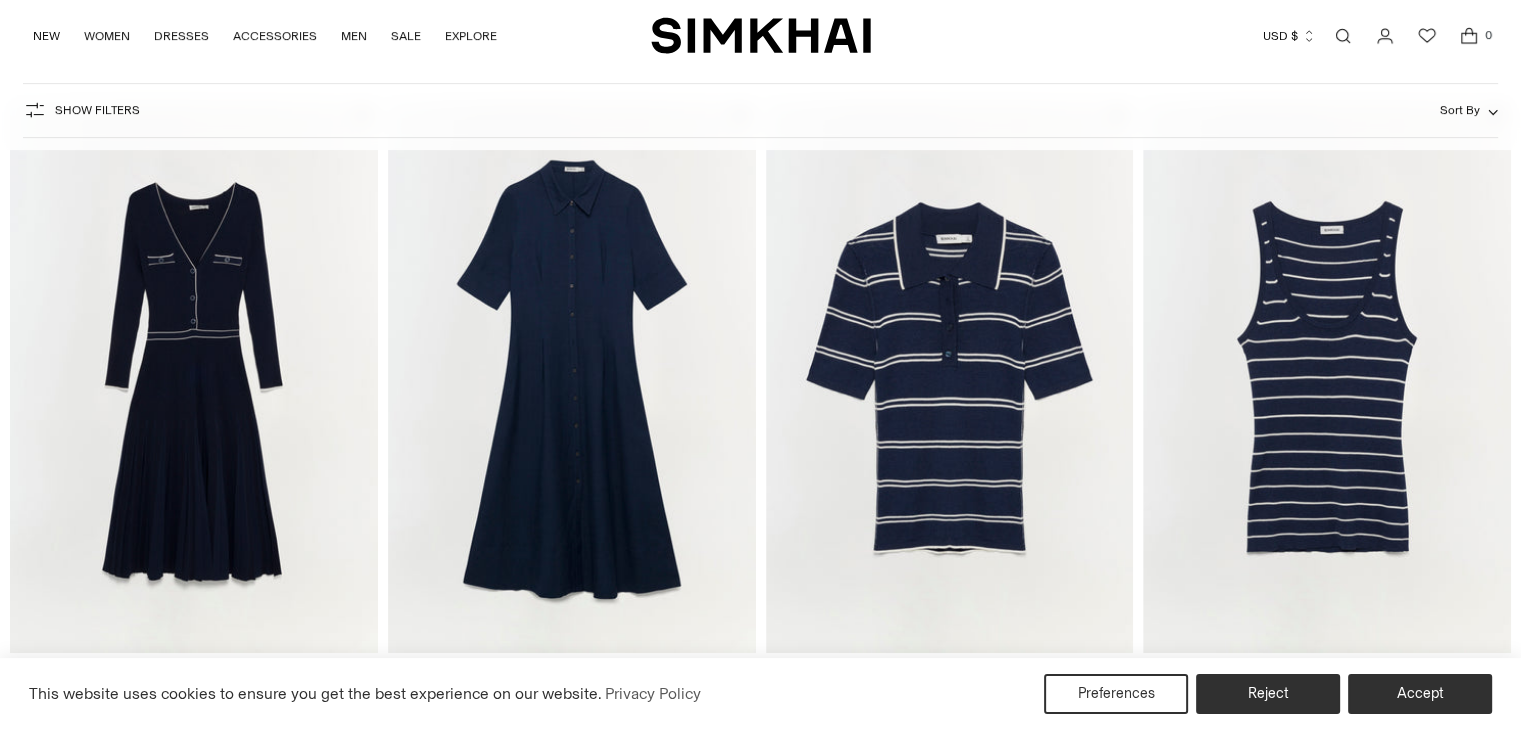 scroll, scrollTop: 800, scrollLeft: 0, axis: vertical 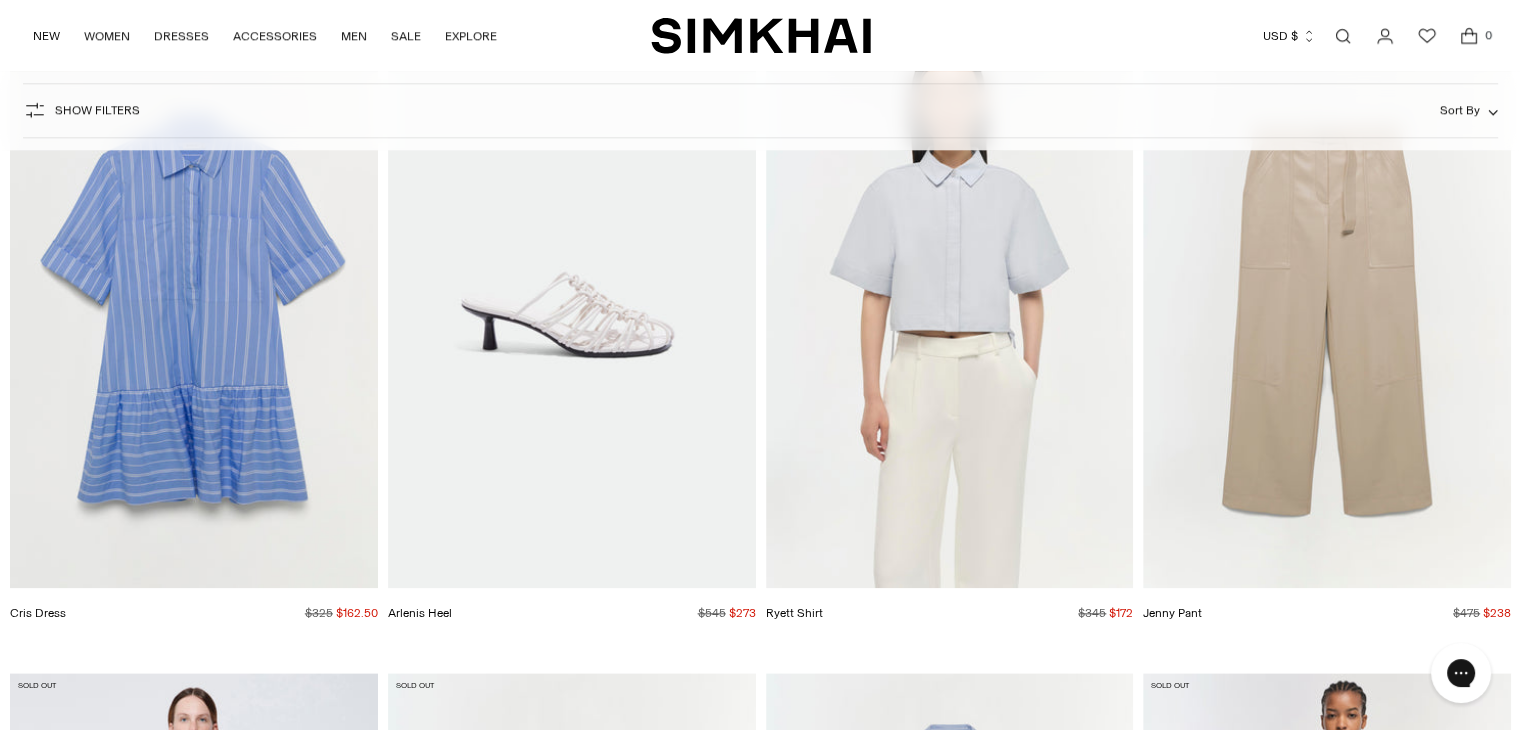 click at bounding box center [0, 0] 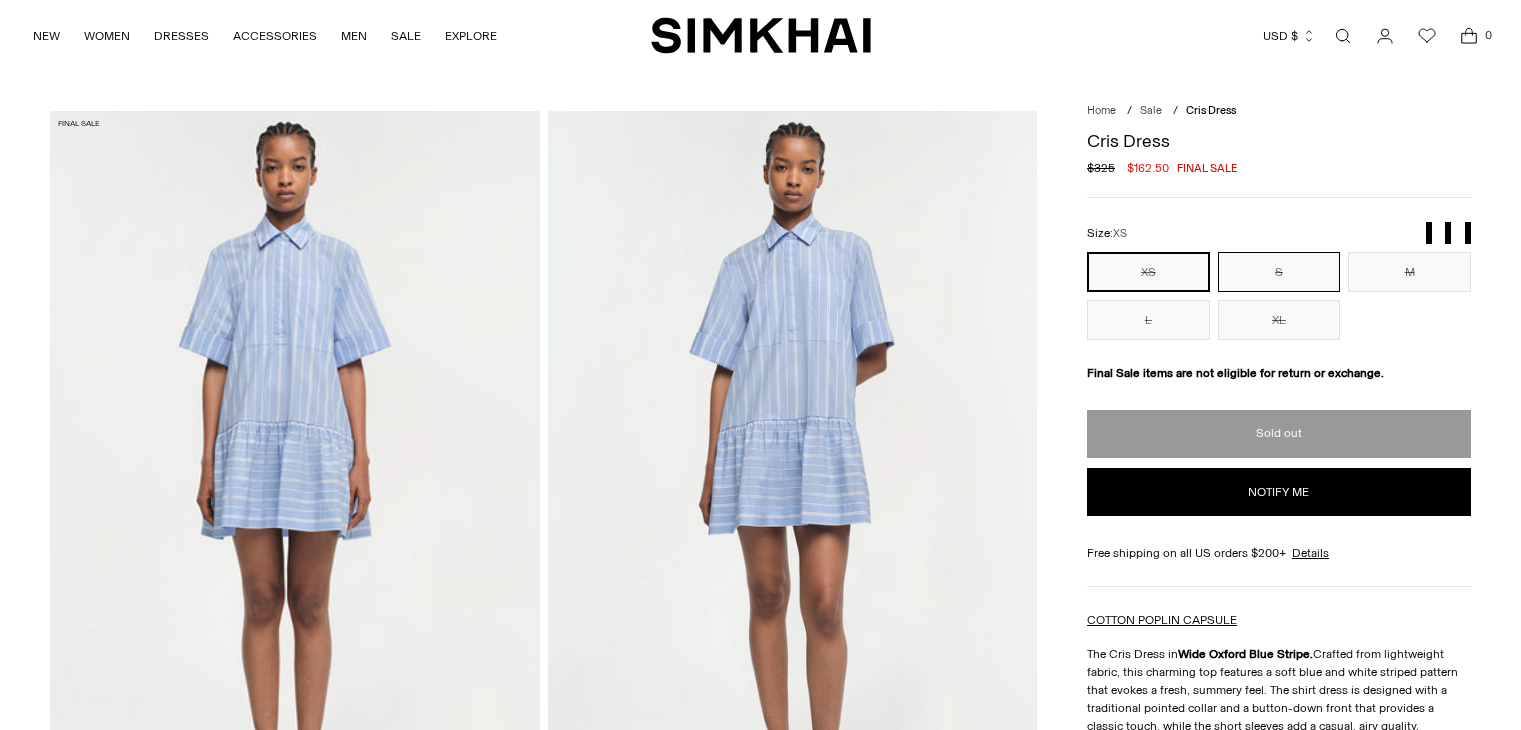 scroll, scrollTop: 0, scrollLeft: 0, axis: both 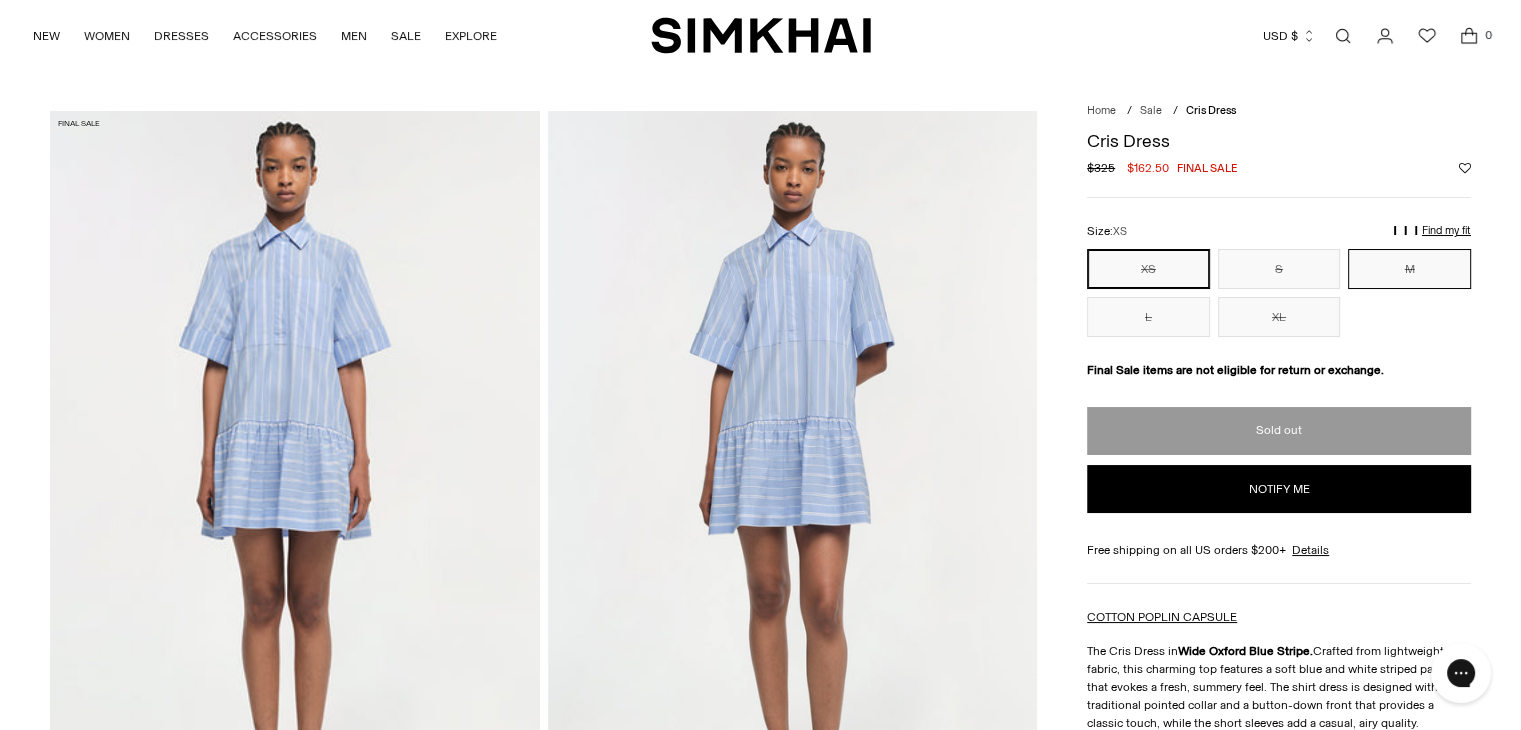 click on "M" at bounding box center (1409, 269) 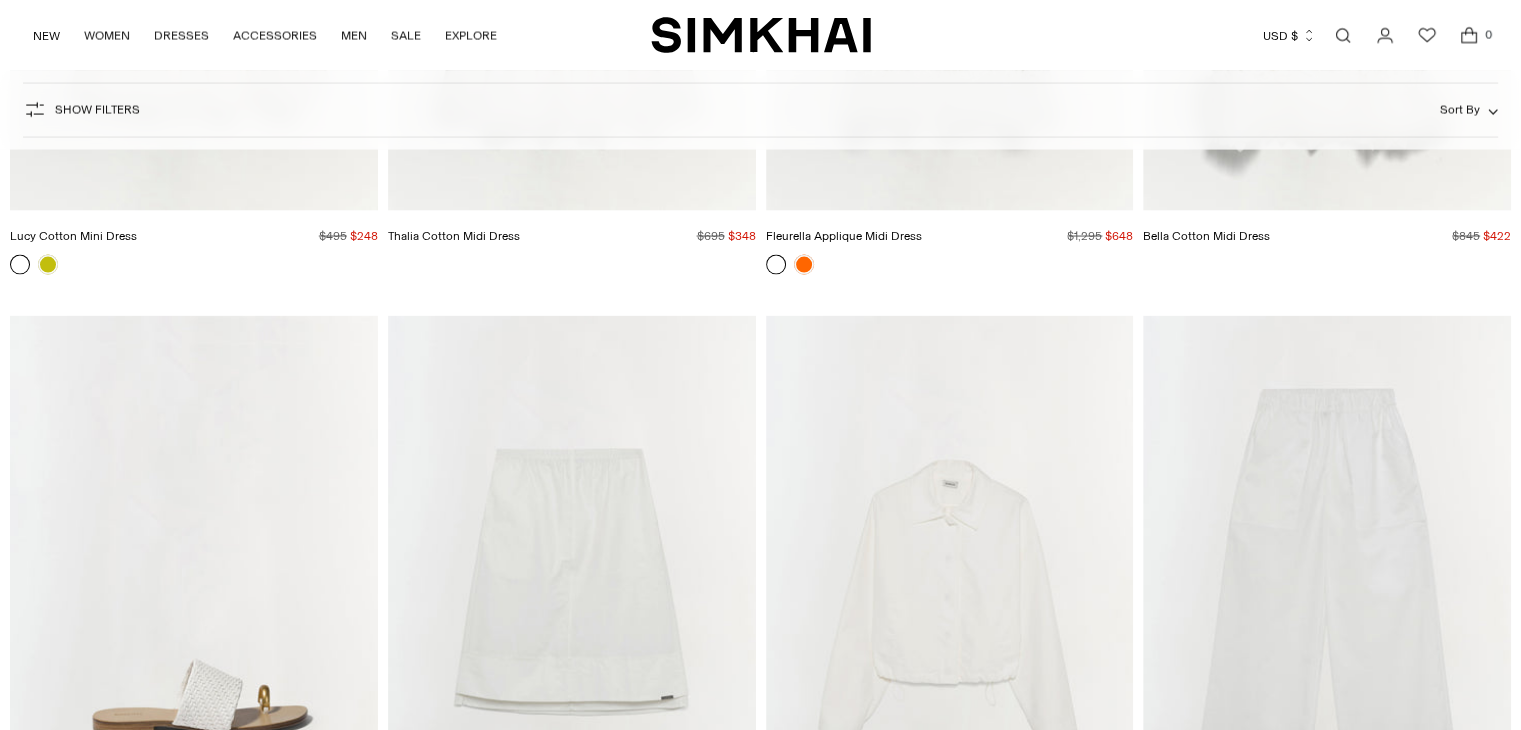 scroll, scrollTop: 3869, scrollLeft: 0, axis: vertical 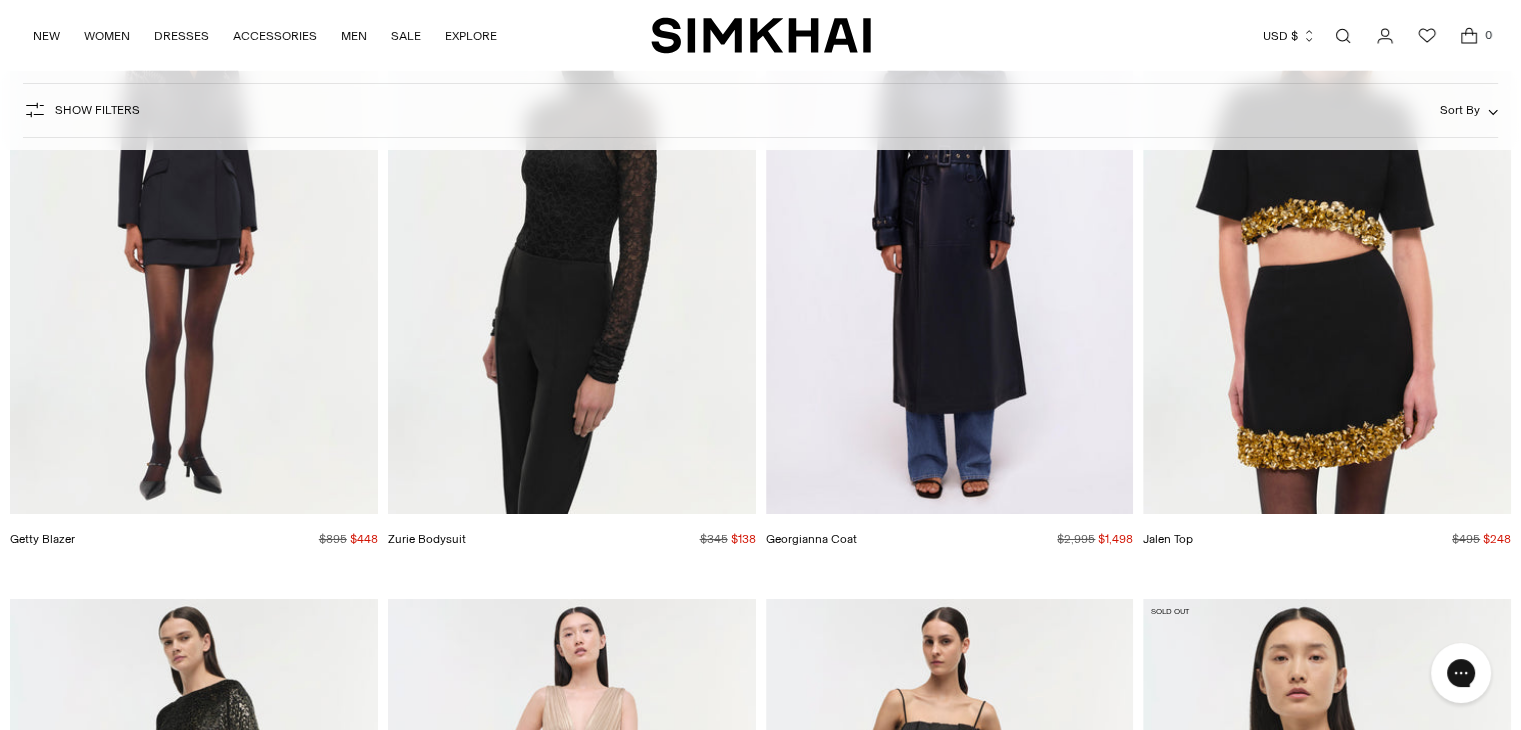 click at bounding box center (1343, 36) 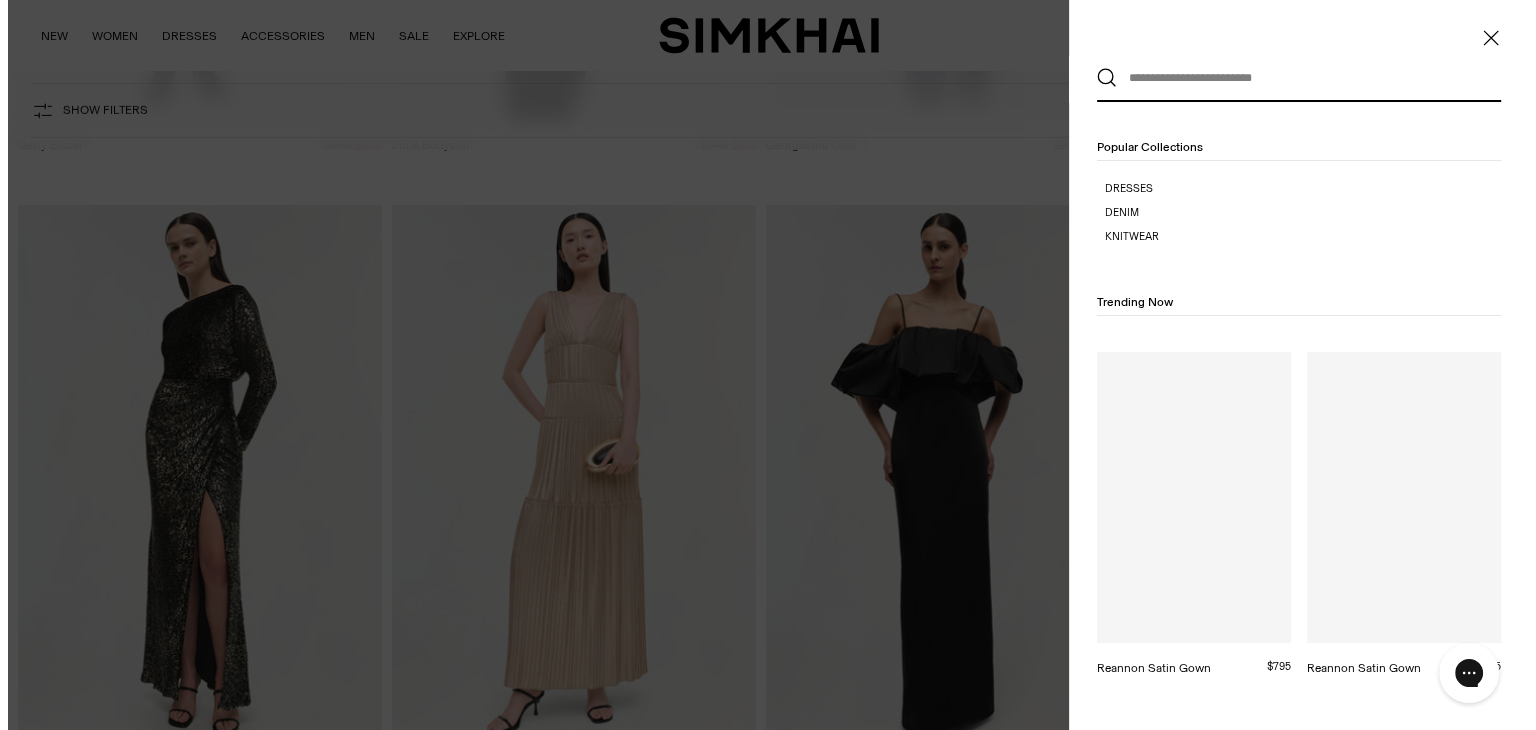 scroll, scrollTop: 0, scrollLeft: 0, axis: both 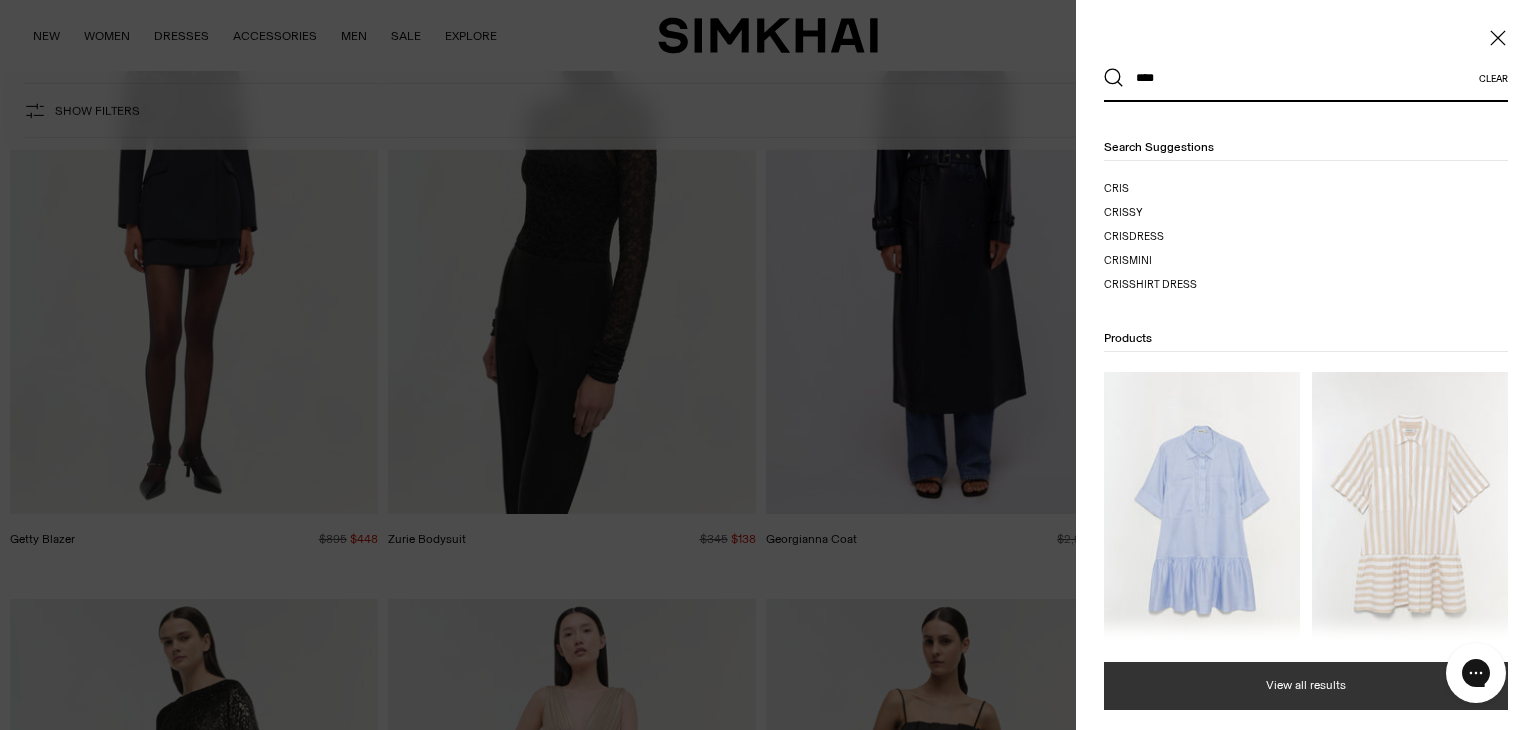 type on "****" 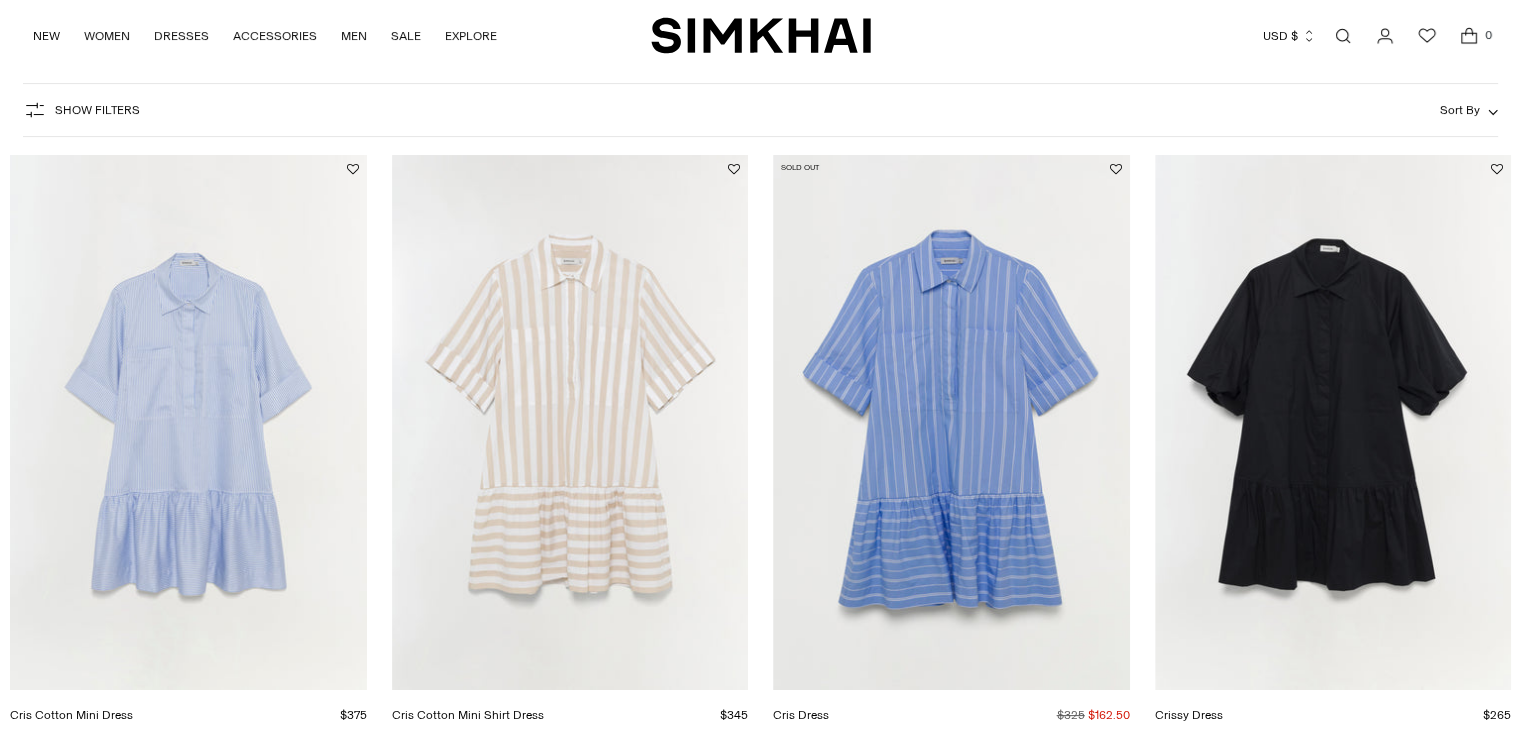 scroll, scrollTop: 300, scrollLeft: 0, axis: vertical 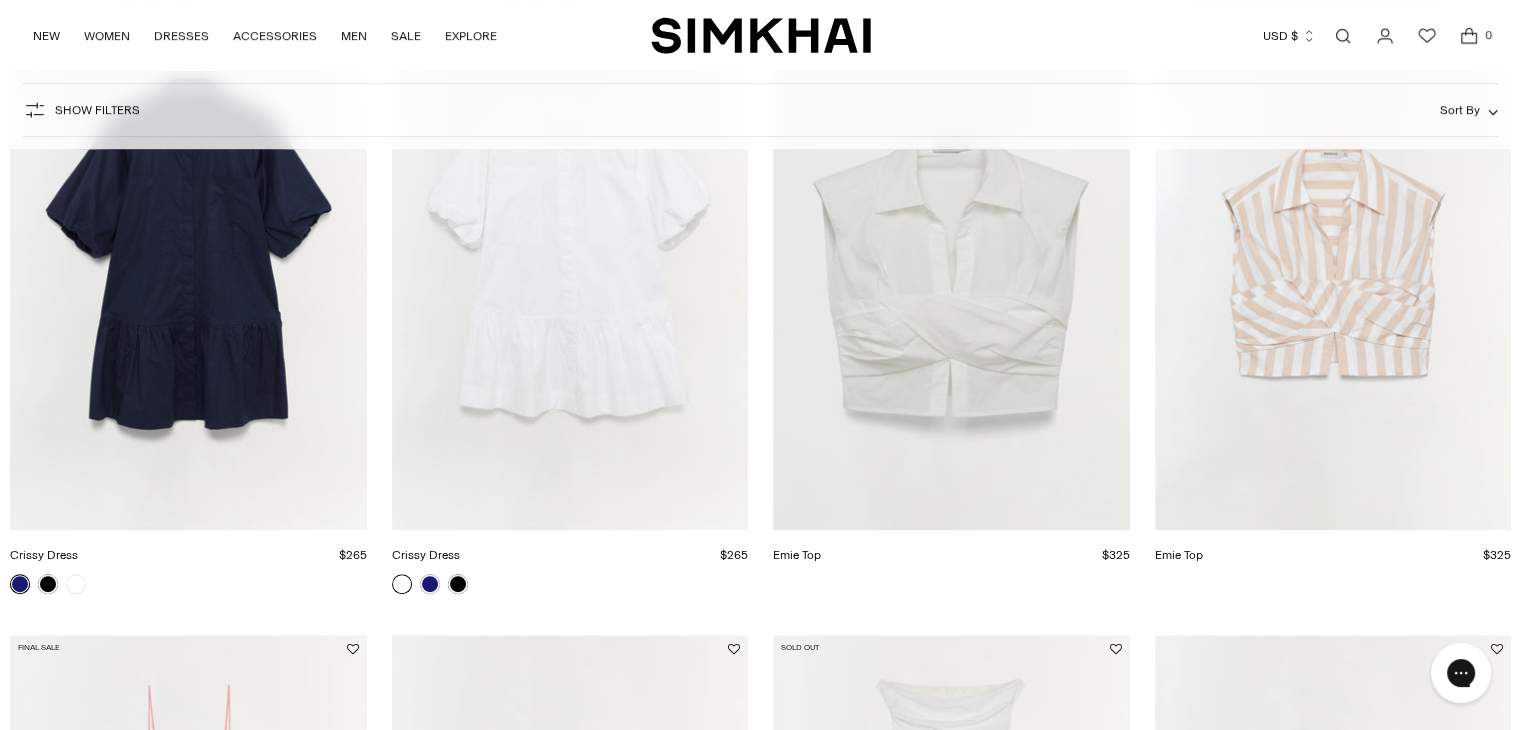 click at bounding box center [20, 584] 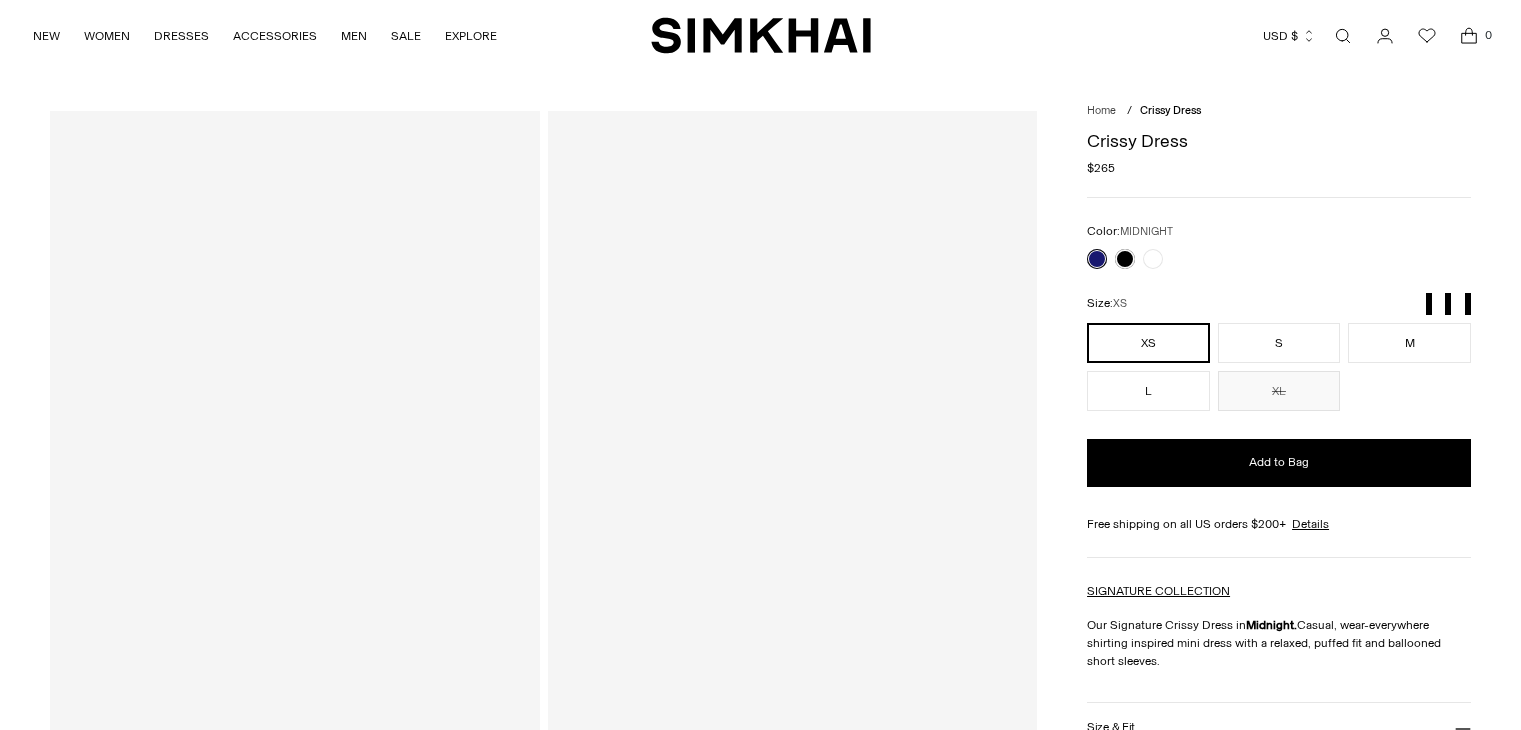 scroll, scrollTop: 0, scrollLeft: 0, axis: both 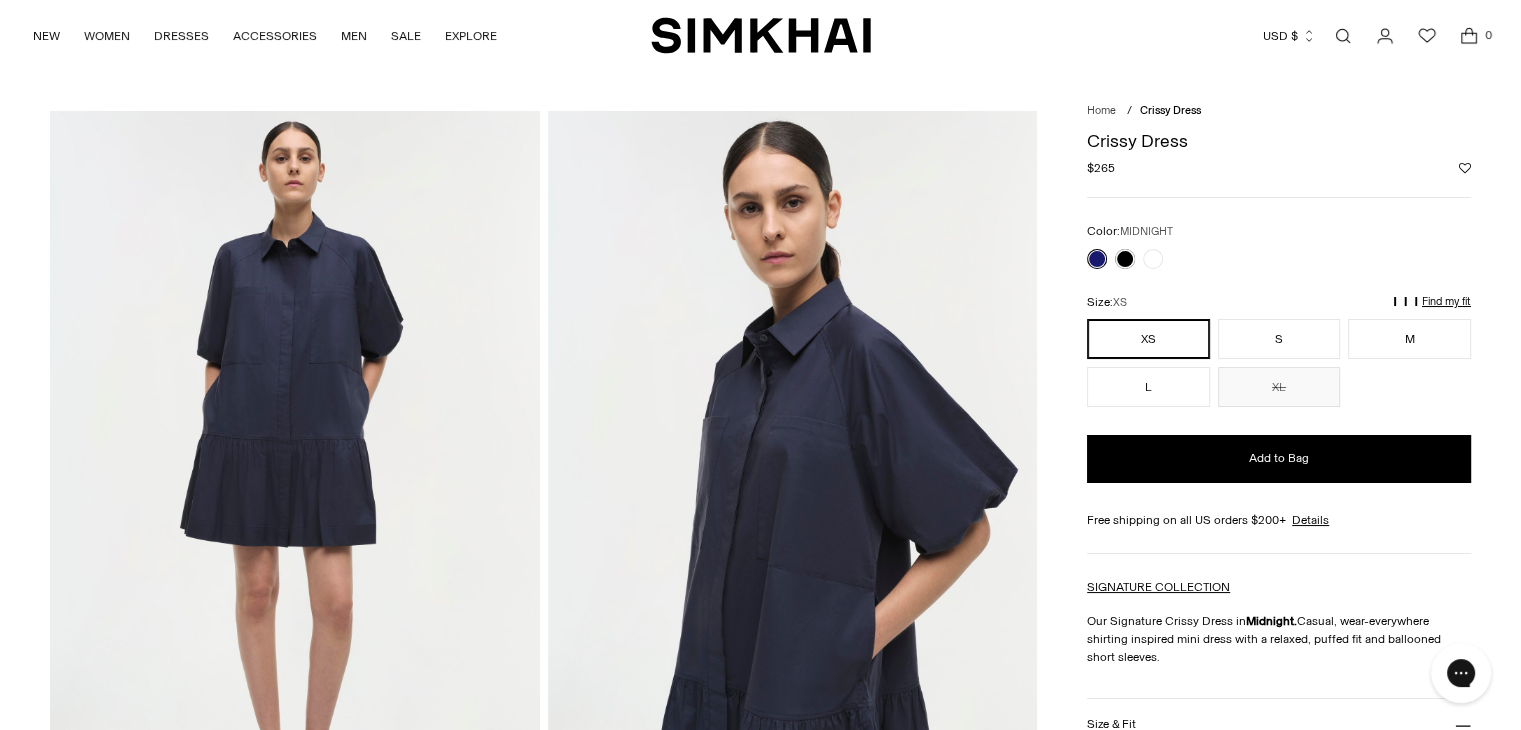 click at bounding box center [792, 478] 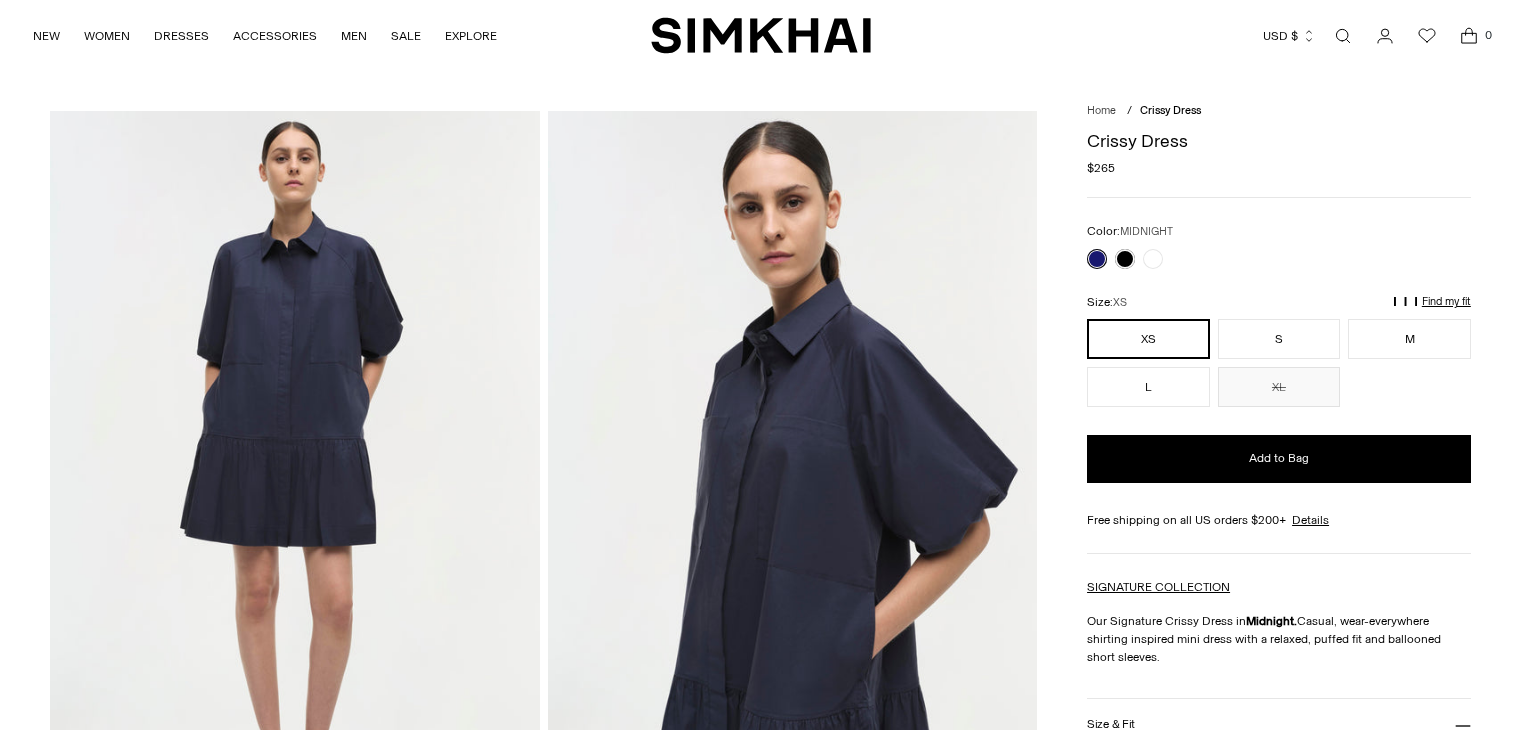 scroll, scrollTop: 0, scrollLeft: 0, axis: both 